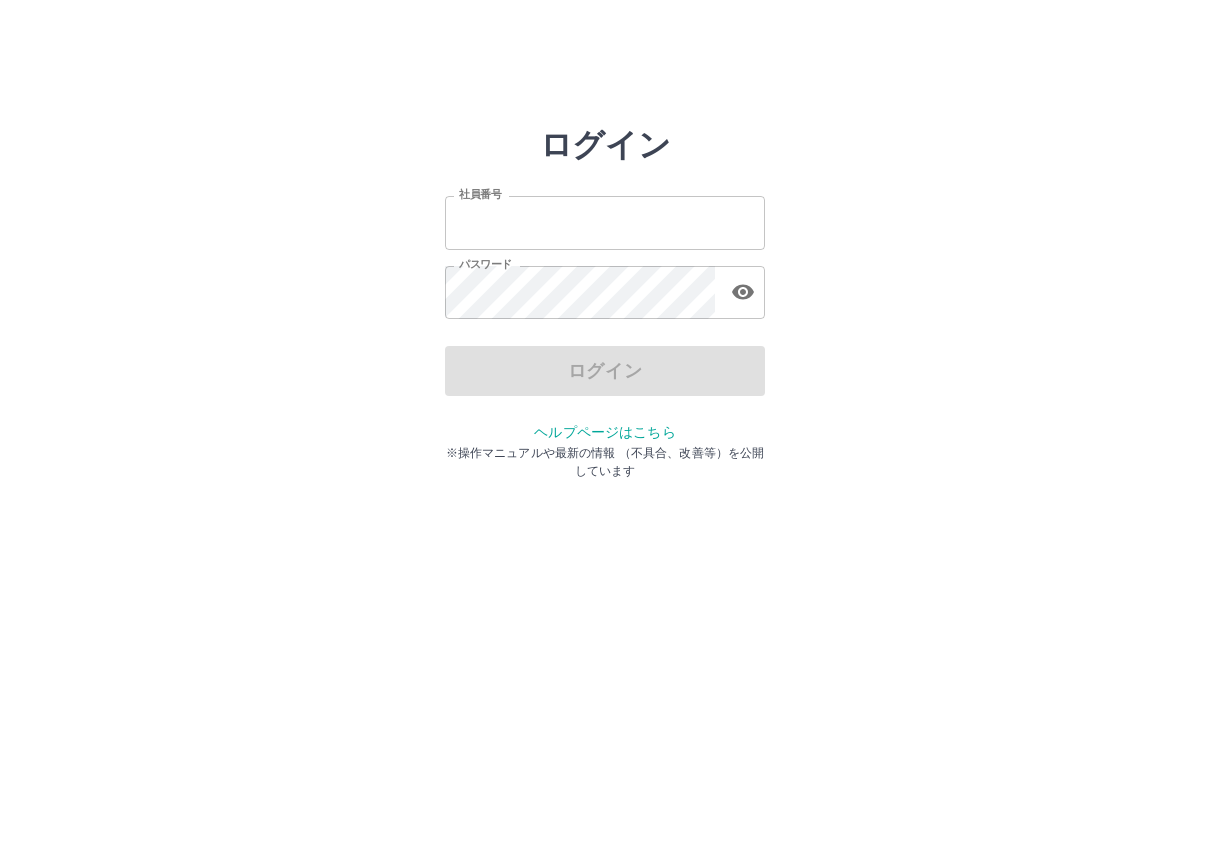 scroll, scrollTop: 0, scrollLeft: 0, axis: both 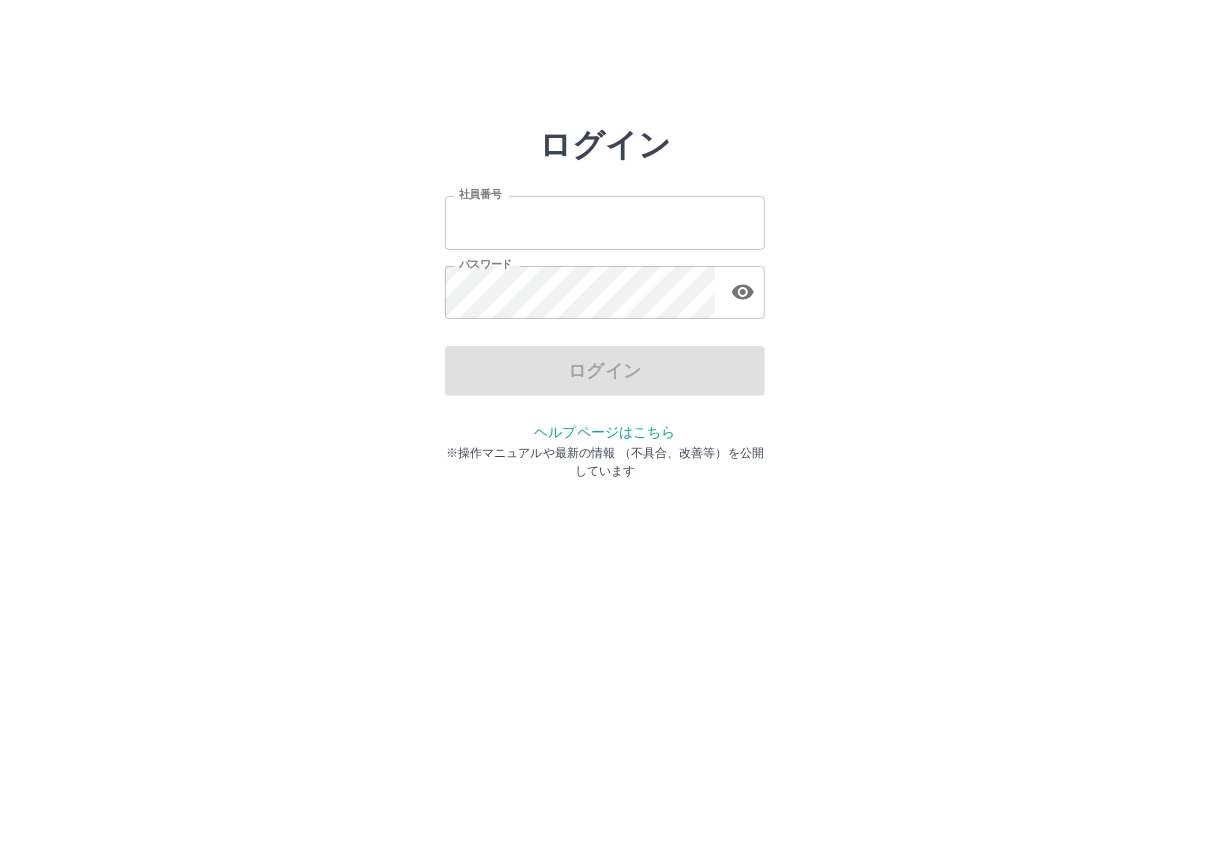 type on "*******" 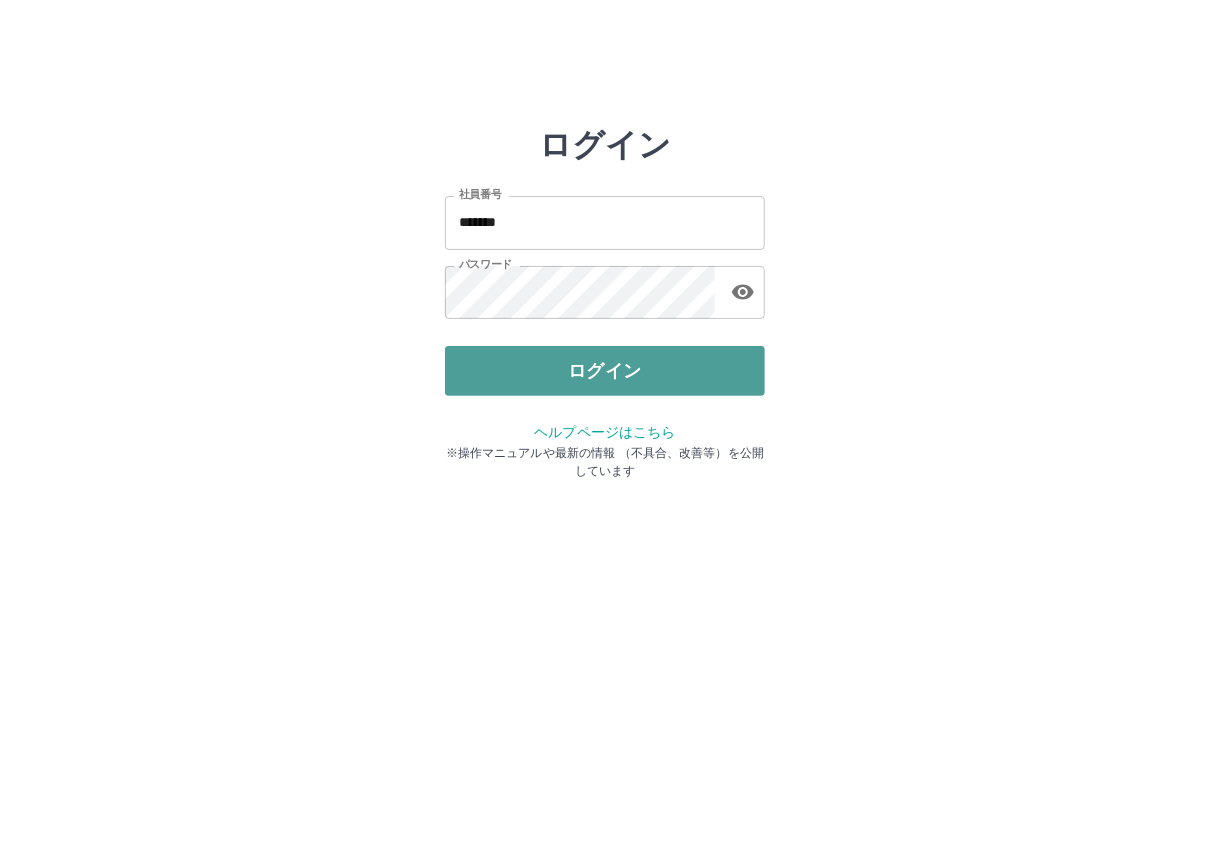 click on "ログイン" at bounding box center (605, 371) 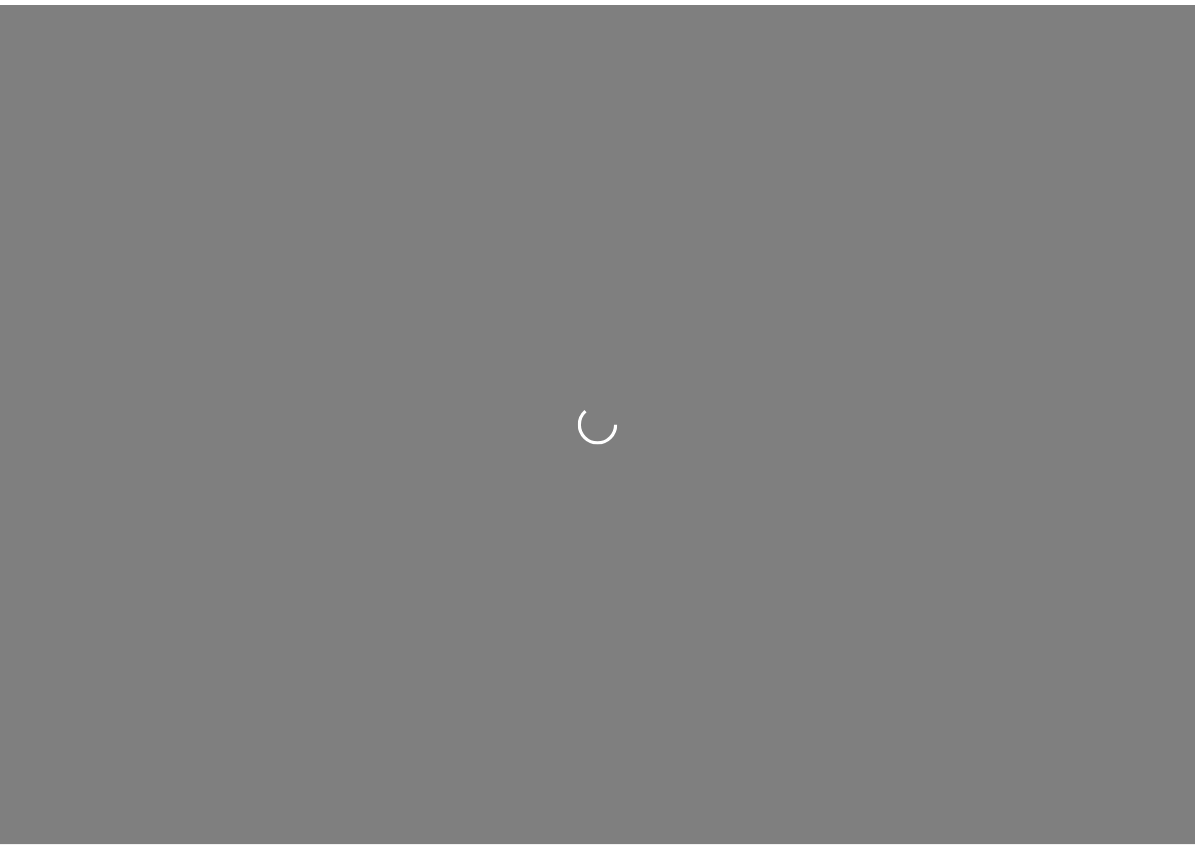 scroll, scrollTop: 0, scrollLeft: 0, axis: both 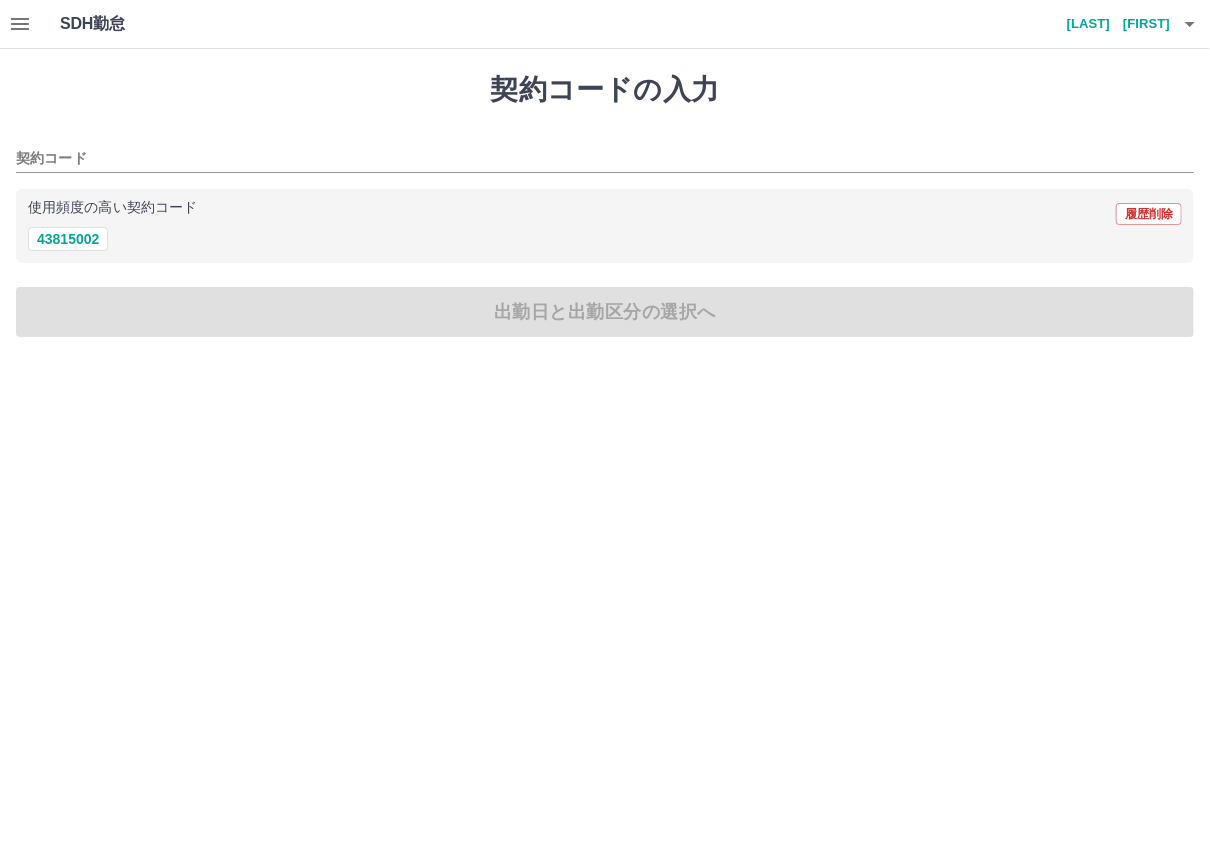 click on "SDH勤怠" at bounding box center [125, 24] 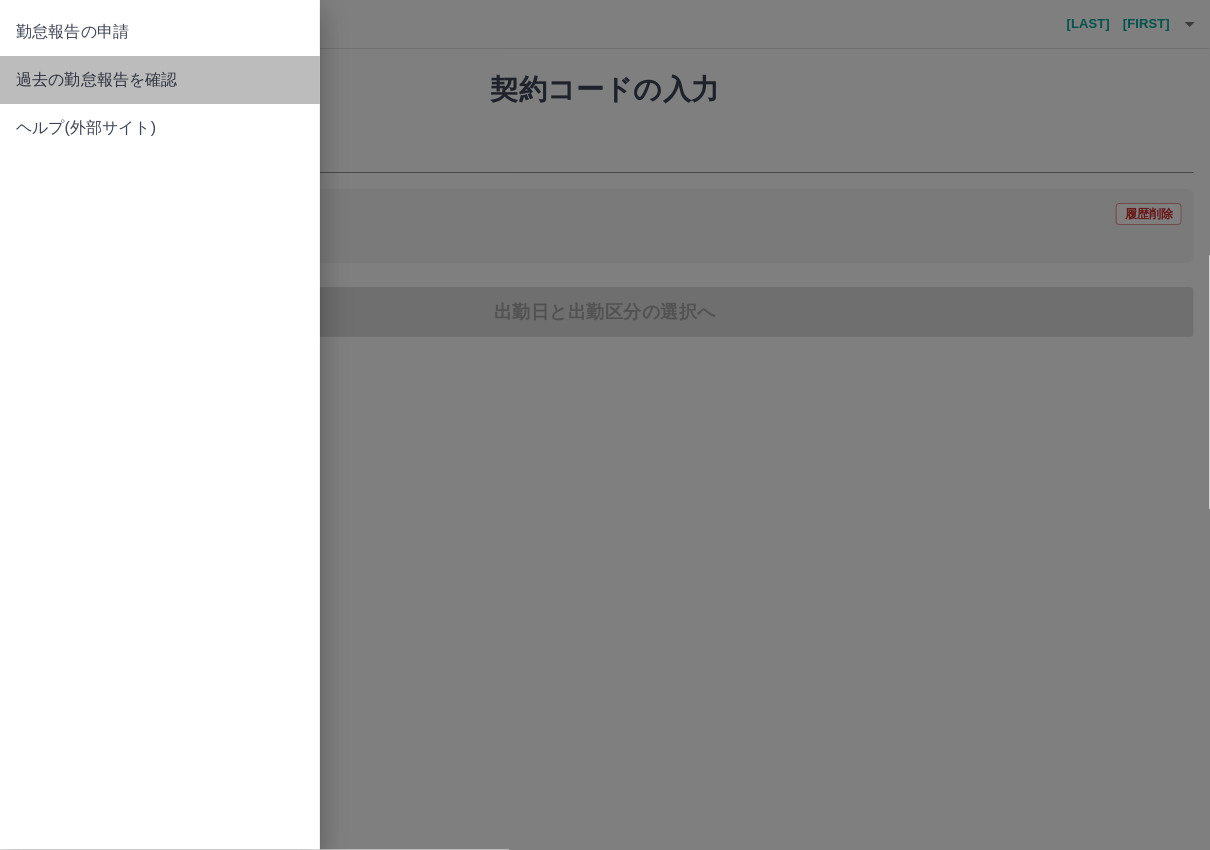 click on "過去の勤怠報告を確認" at bounding box center (160, 80) 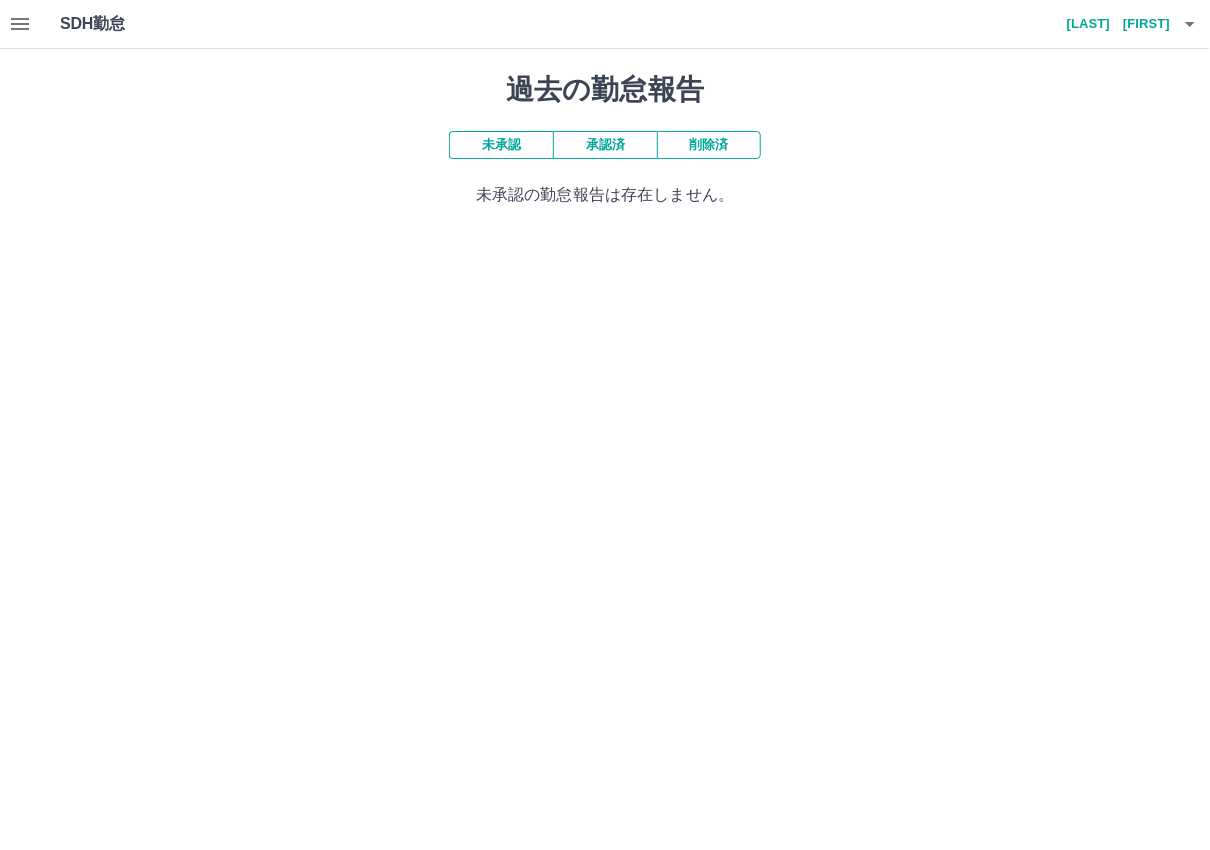 click on "未承認" at bounding box center (501, 145) 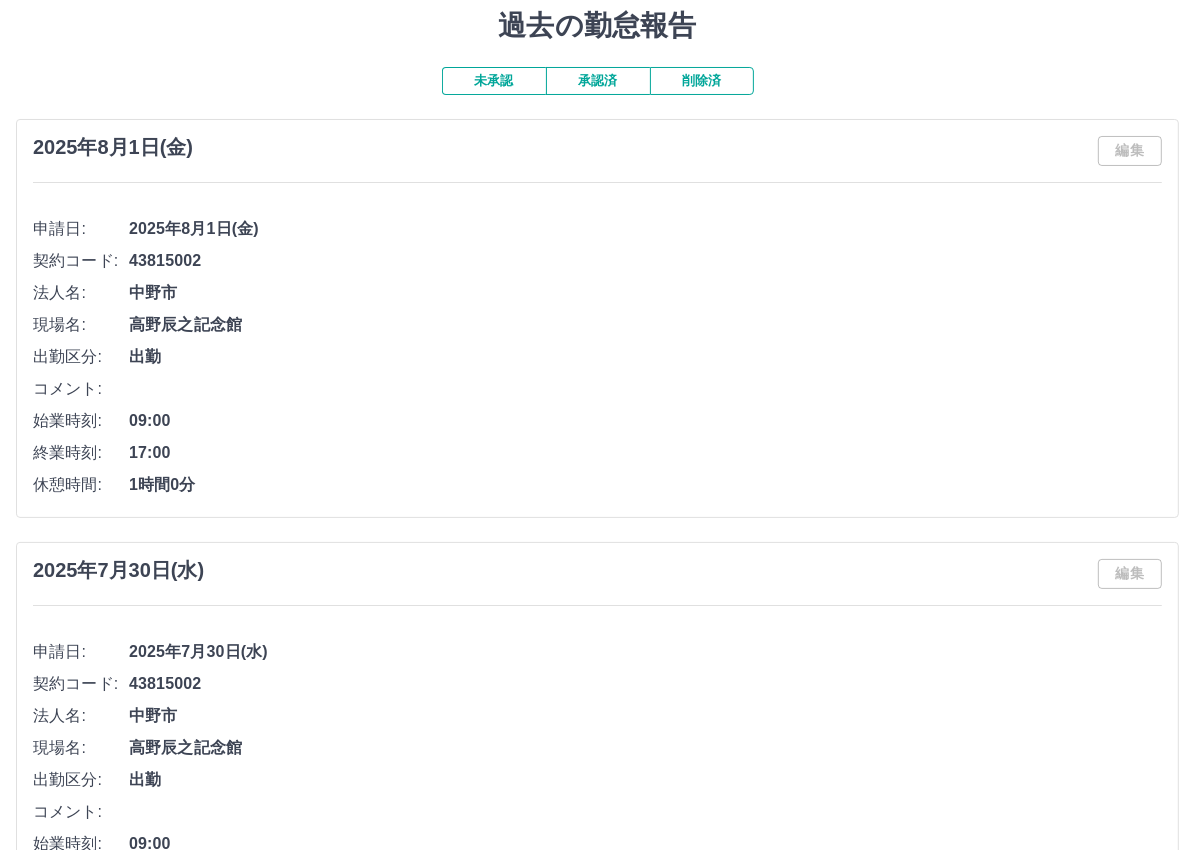 scroll, scrollTop: 100, scrollLeft: 0, axis: vertical 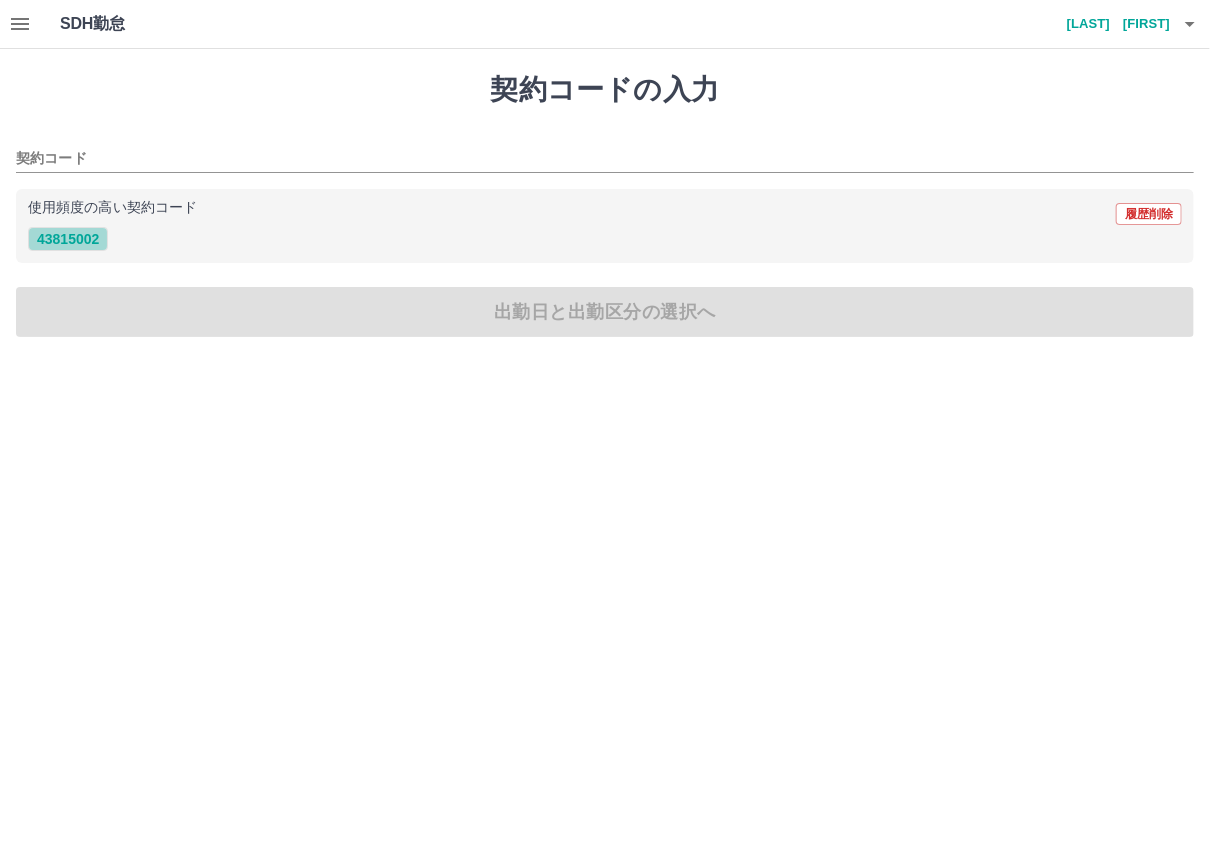 click on "43815002" at bounding box center [68, 239] 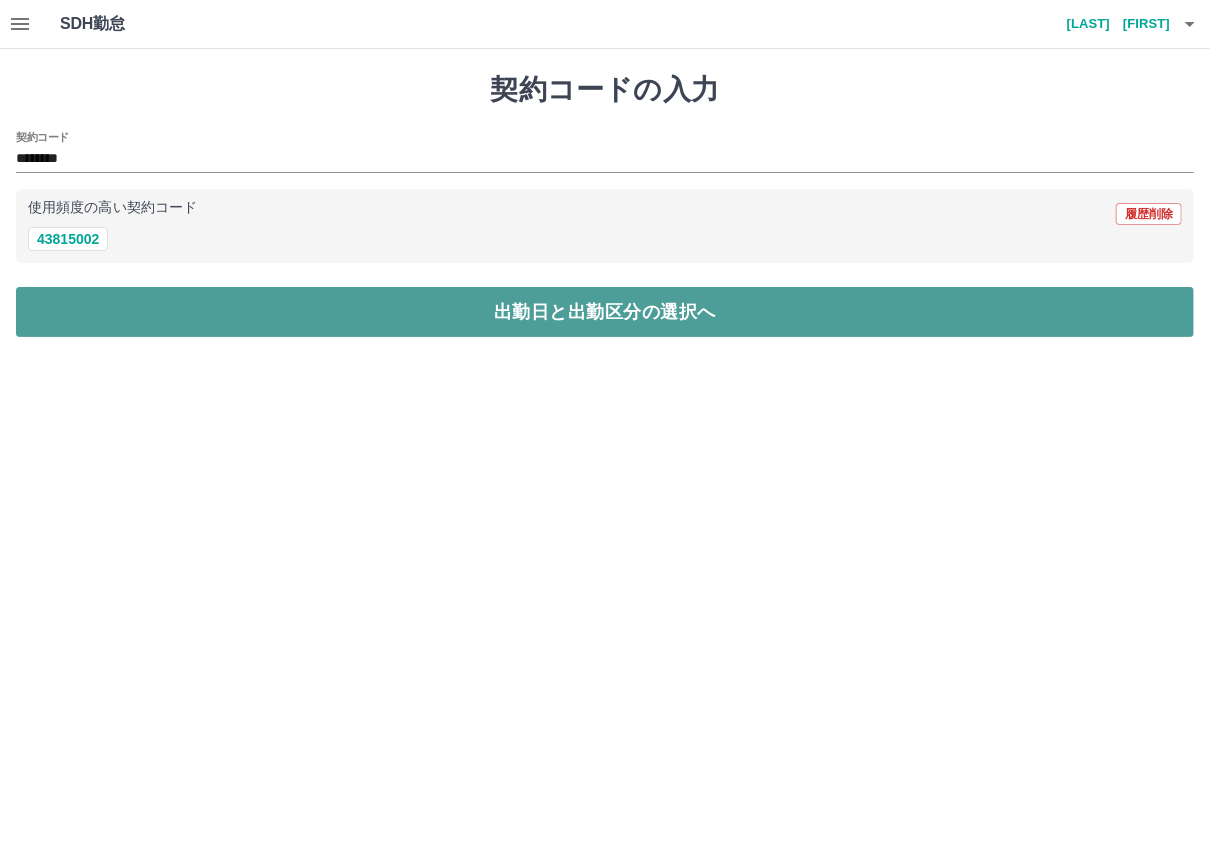 click on "出勤日と出勤区分の選択へ" at bounding box center [605, 312] 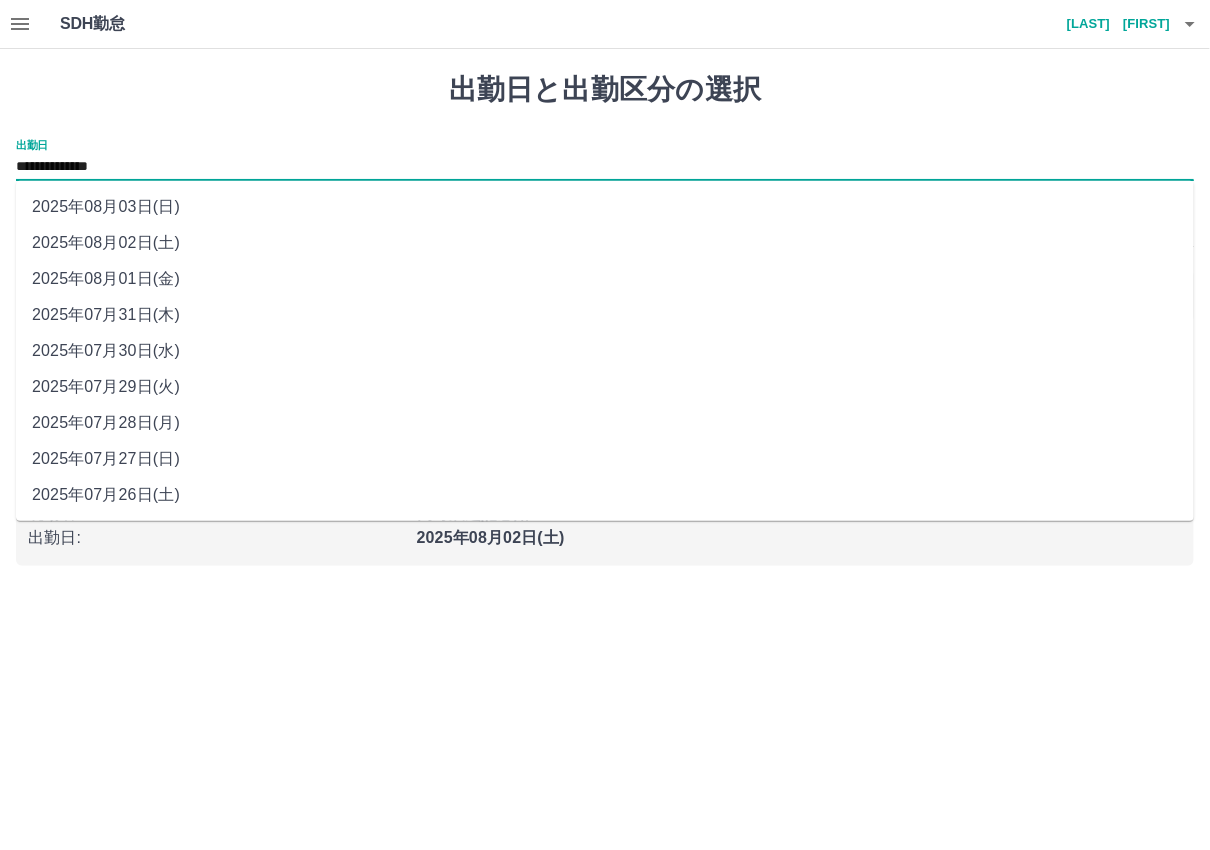 click on "**********" at bounding box center (605, 167) 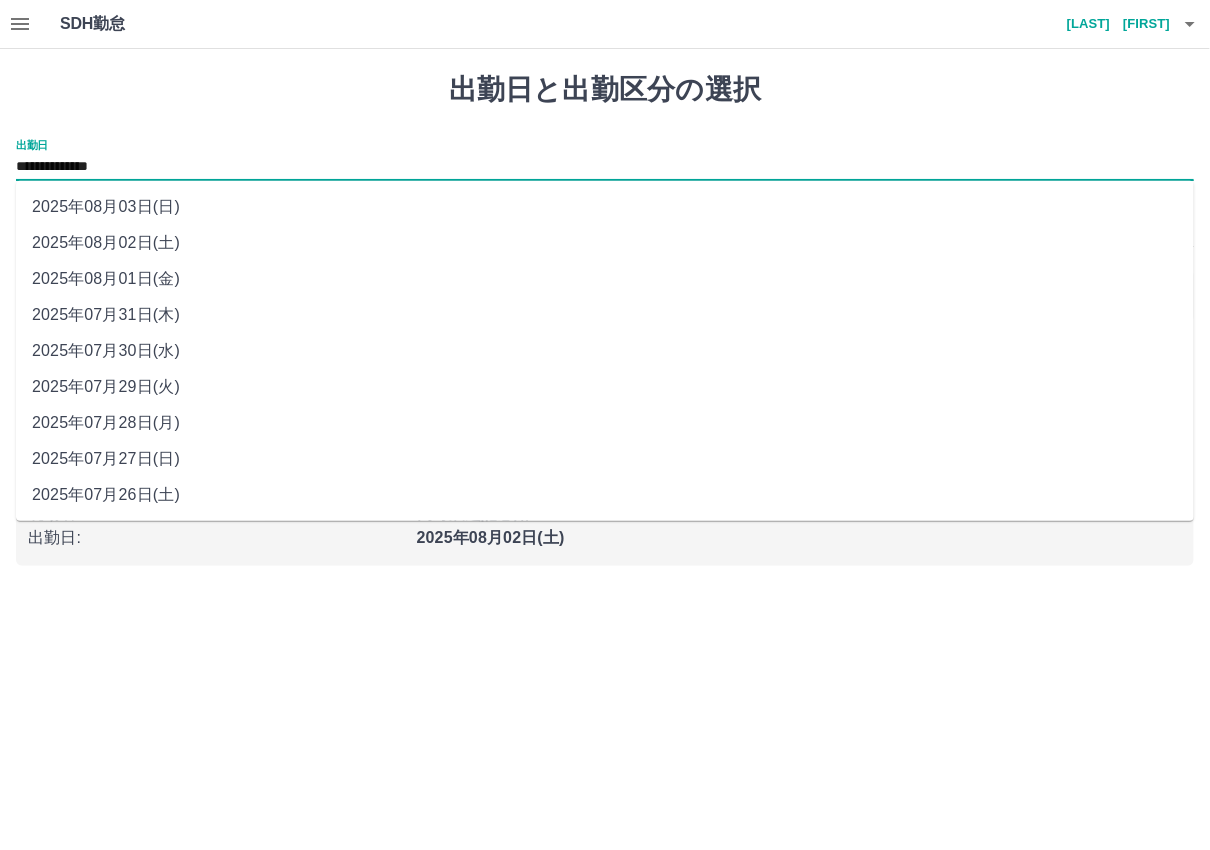 click on "2025年07月30日(水)" at bounding box center [605, 351] 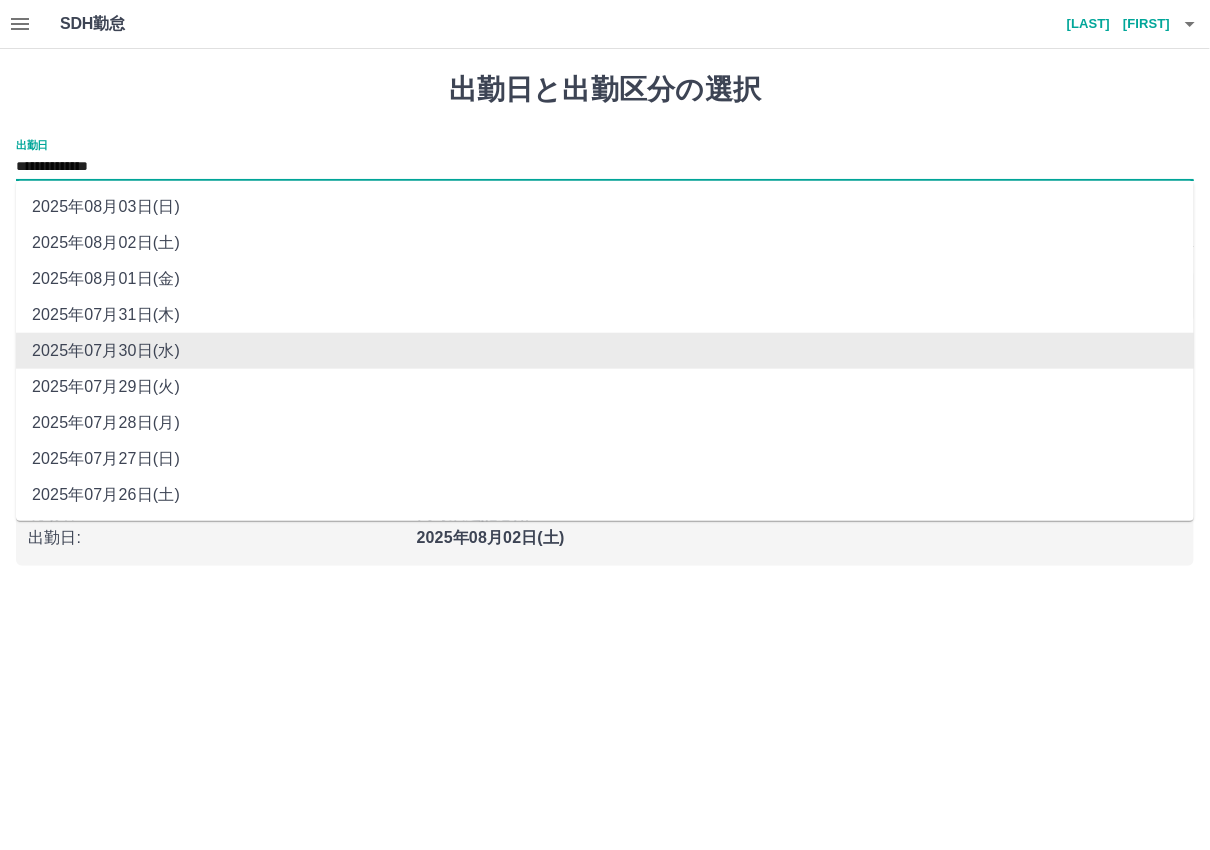 click on "**********" at bounding box center [605, 167] 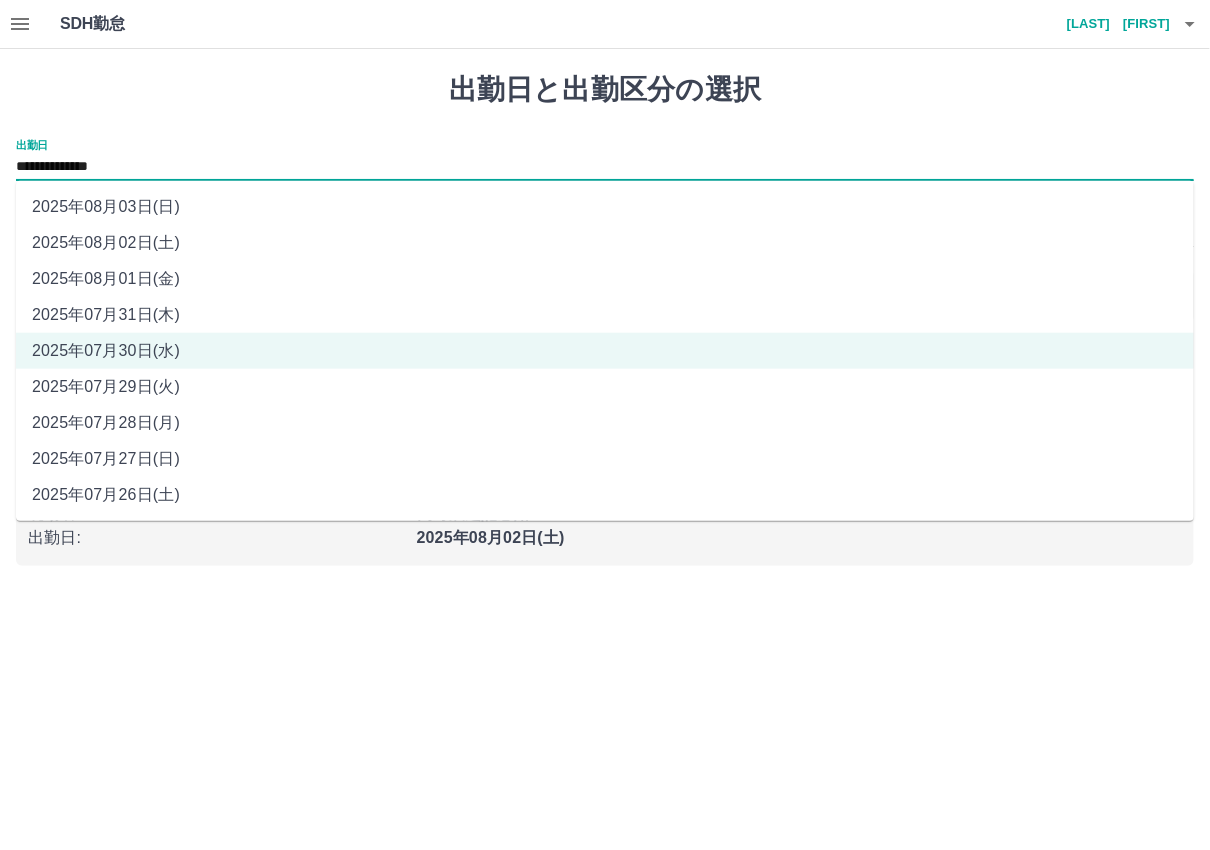 click on "2025年08月02日(土)" at bounding box center (605, 243) 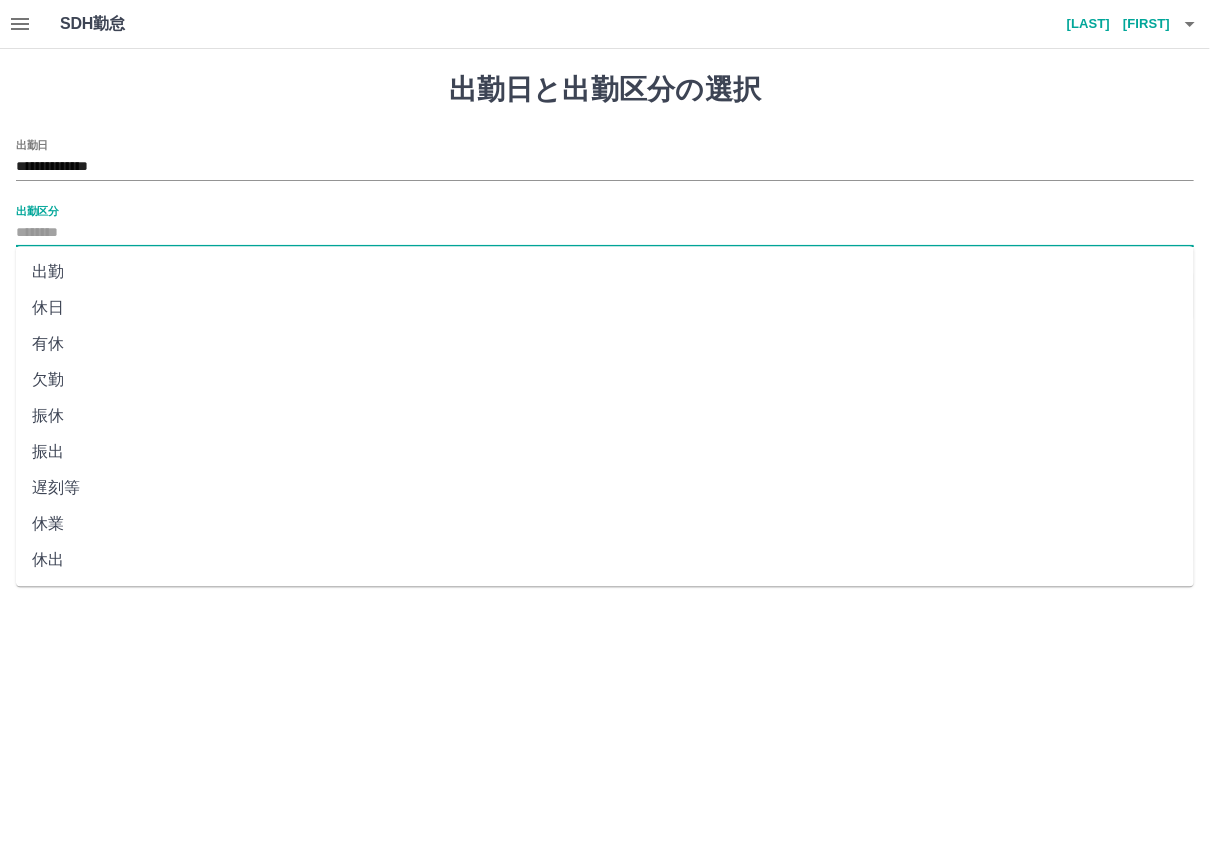 click on "出勤区分" at bounding box center [605, 233] 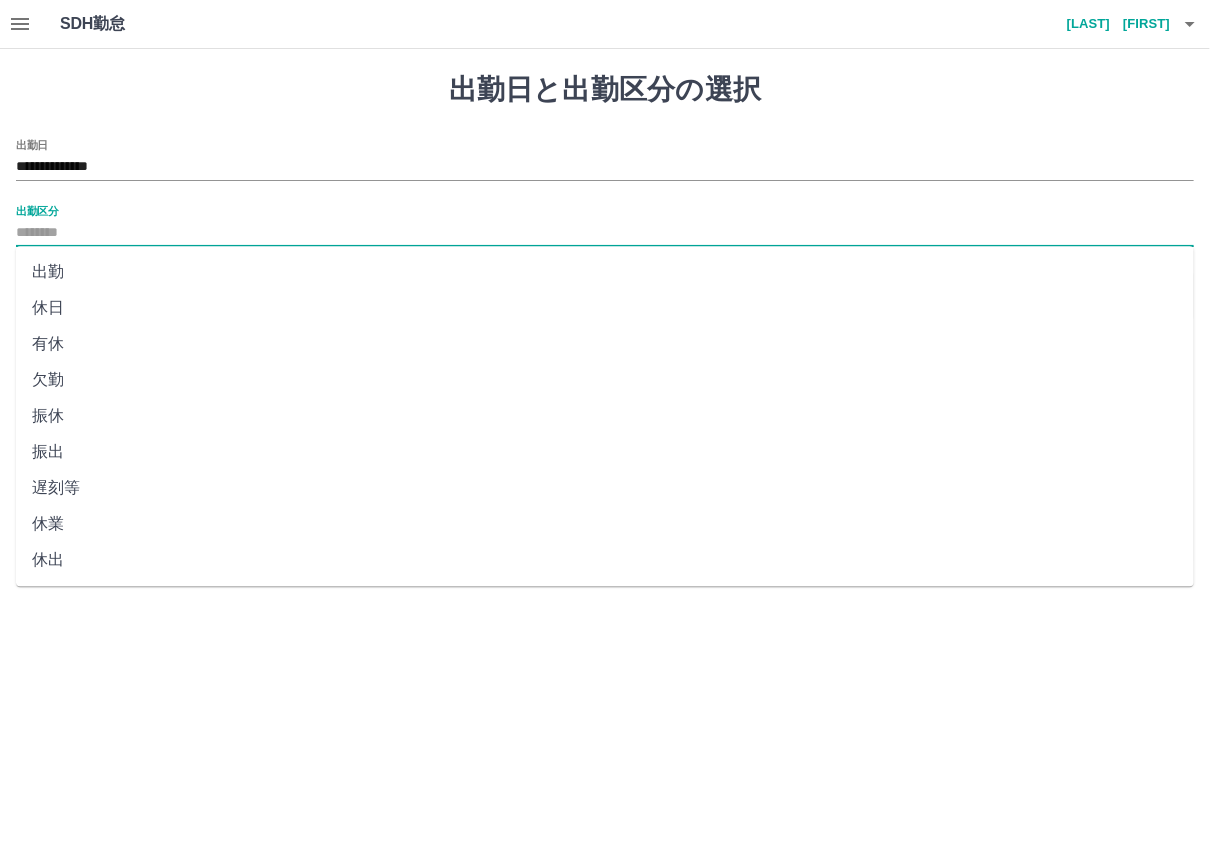 click on "出勤" at bounding box center [605, 272] 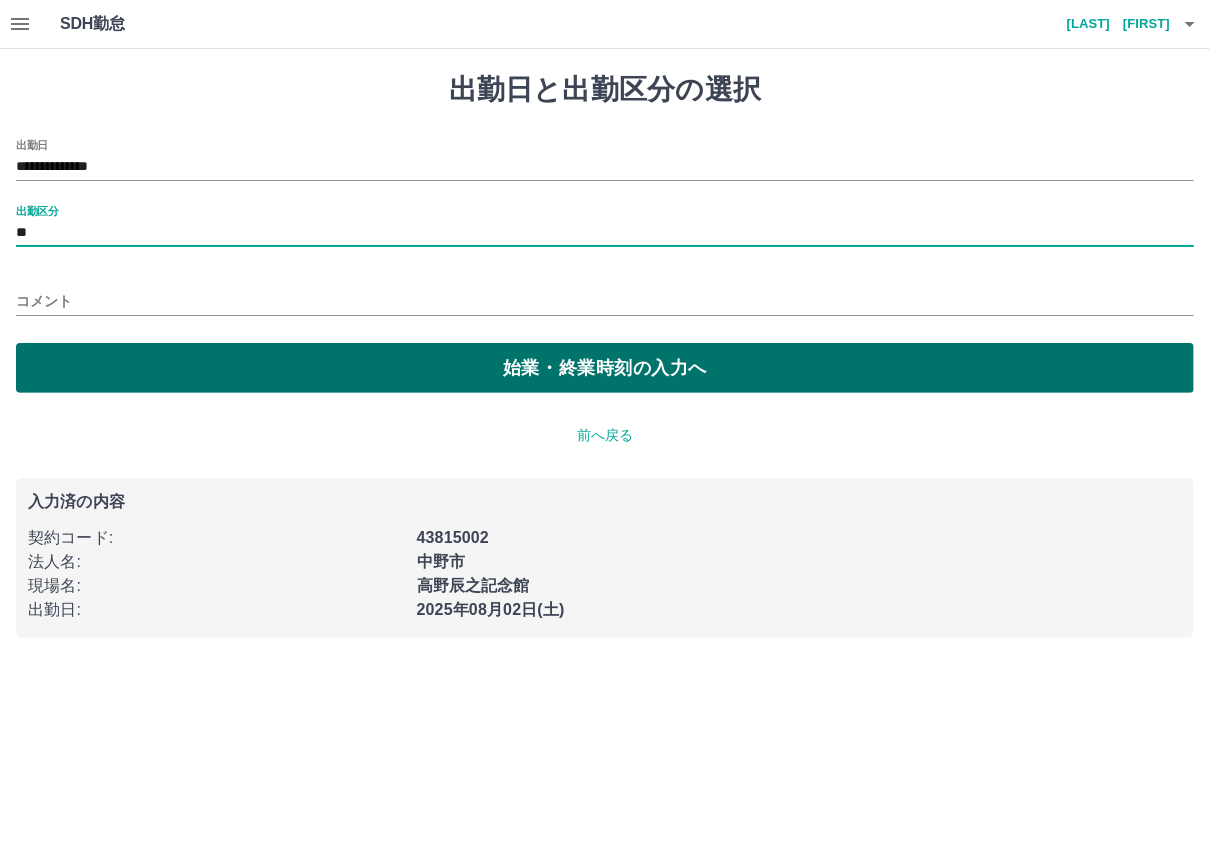 click on "始業・終業時刻の入力へ" at bounding box center [605, 368] 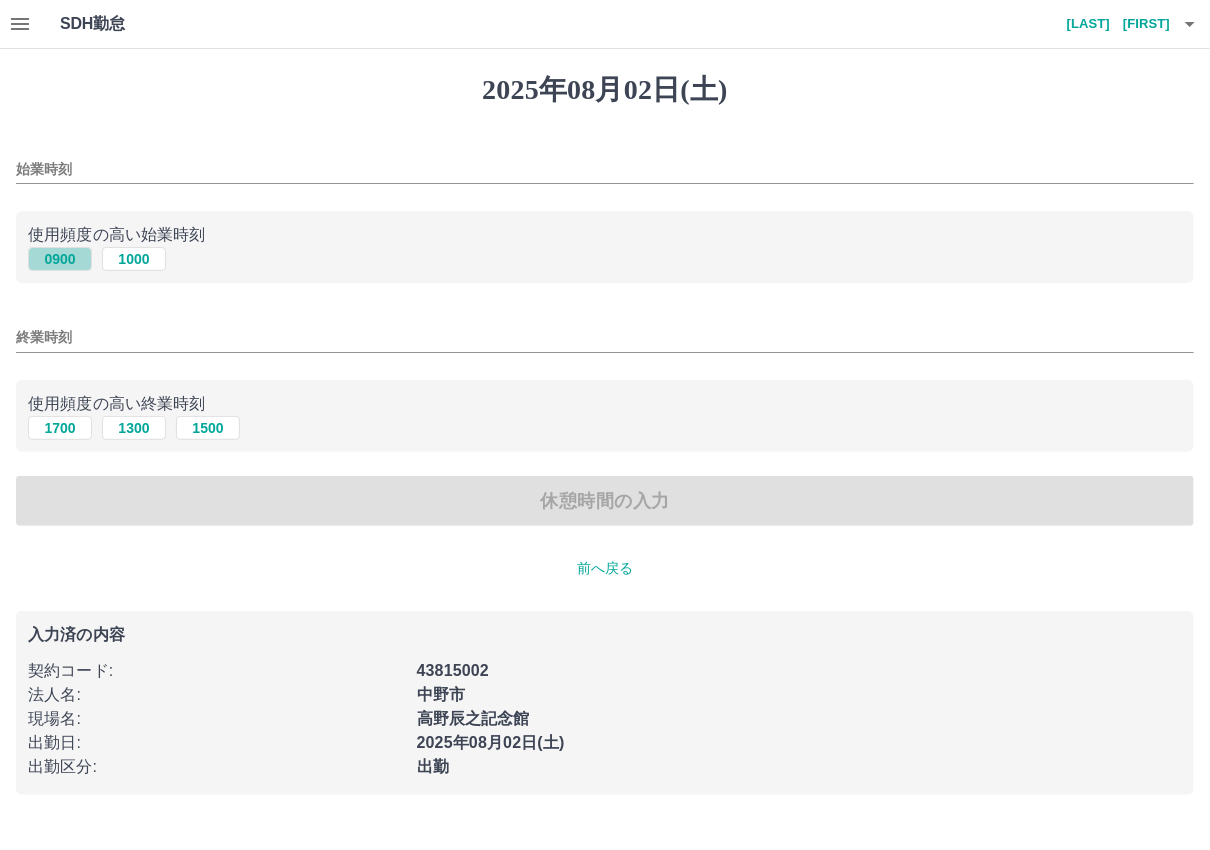 click on "0900" at bounding box center [60, 259] 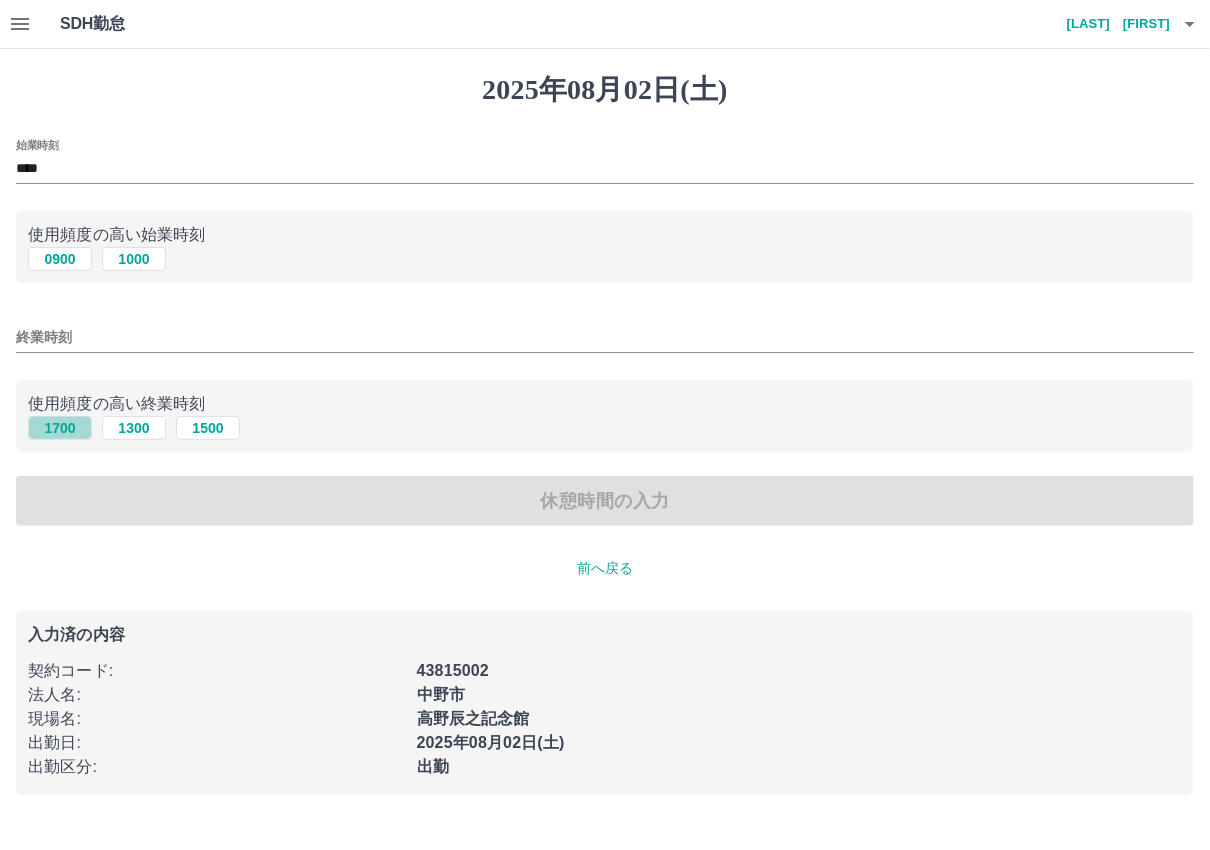 click on "1700" at bounding box center [60, 428] 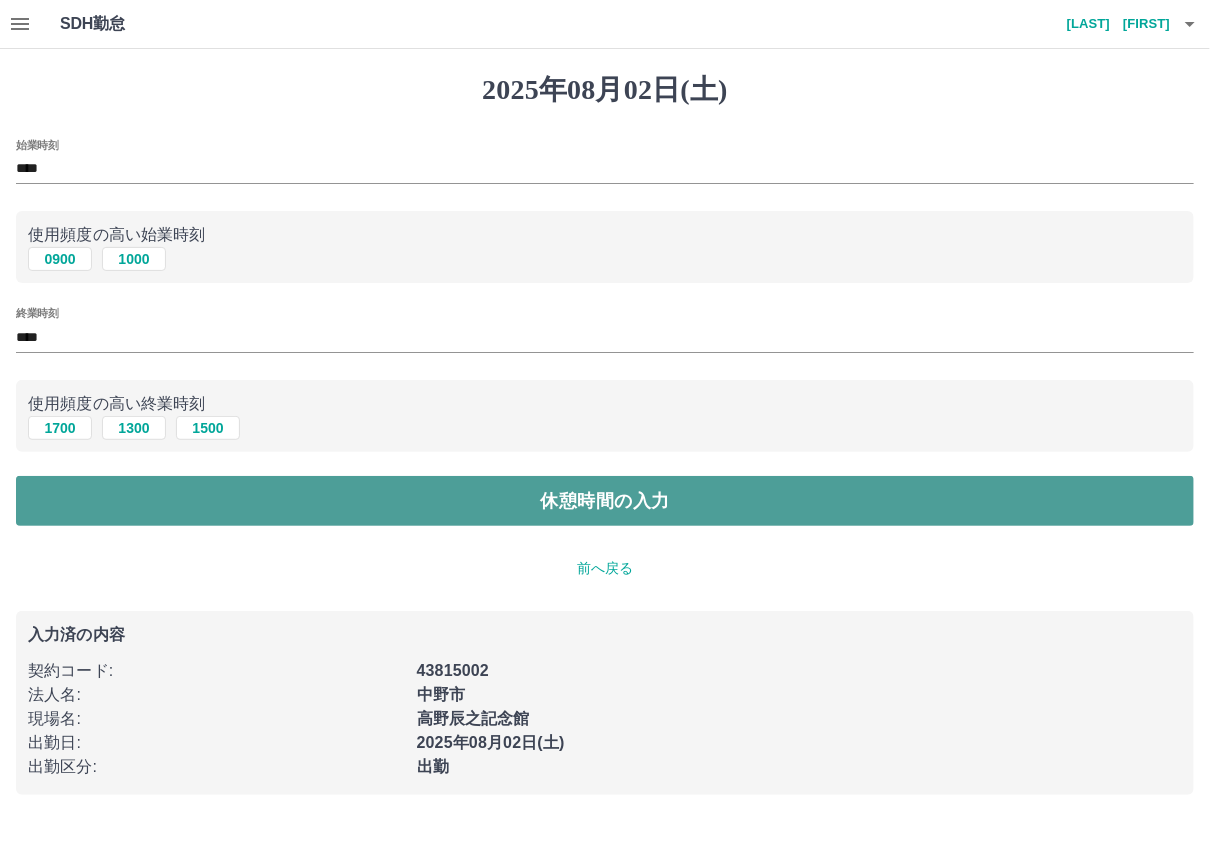 click on "休憩時間の入力" at bounding box center [605, 501] 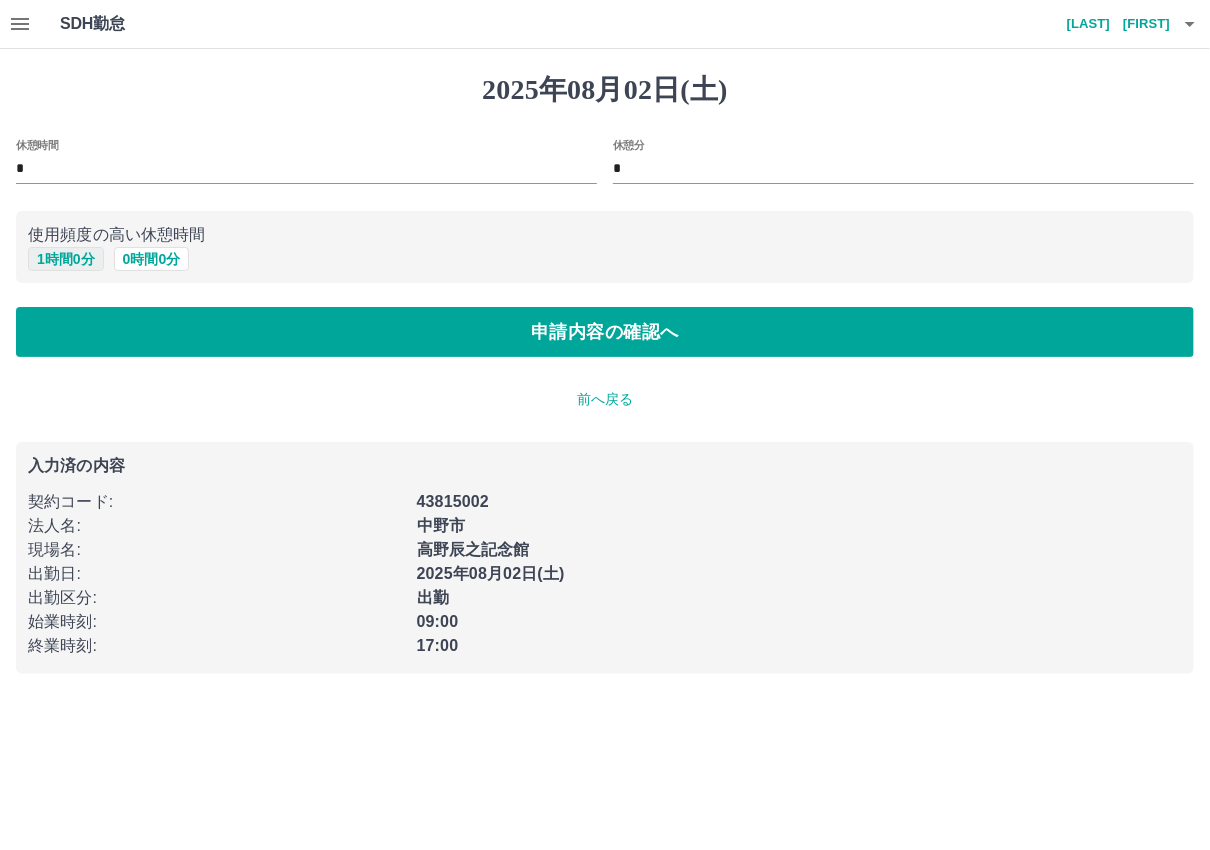 click on "1 時間 0 分" at bounding box center (66, 259) 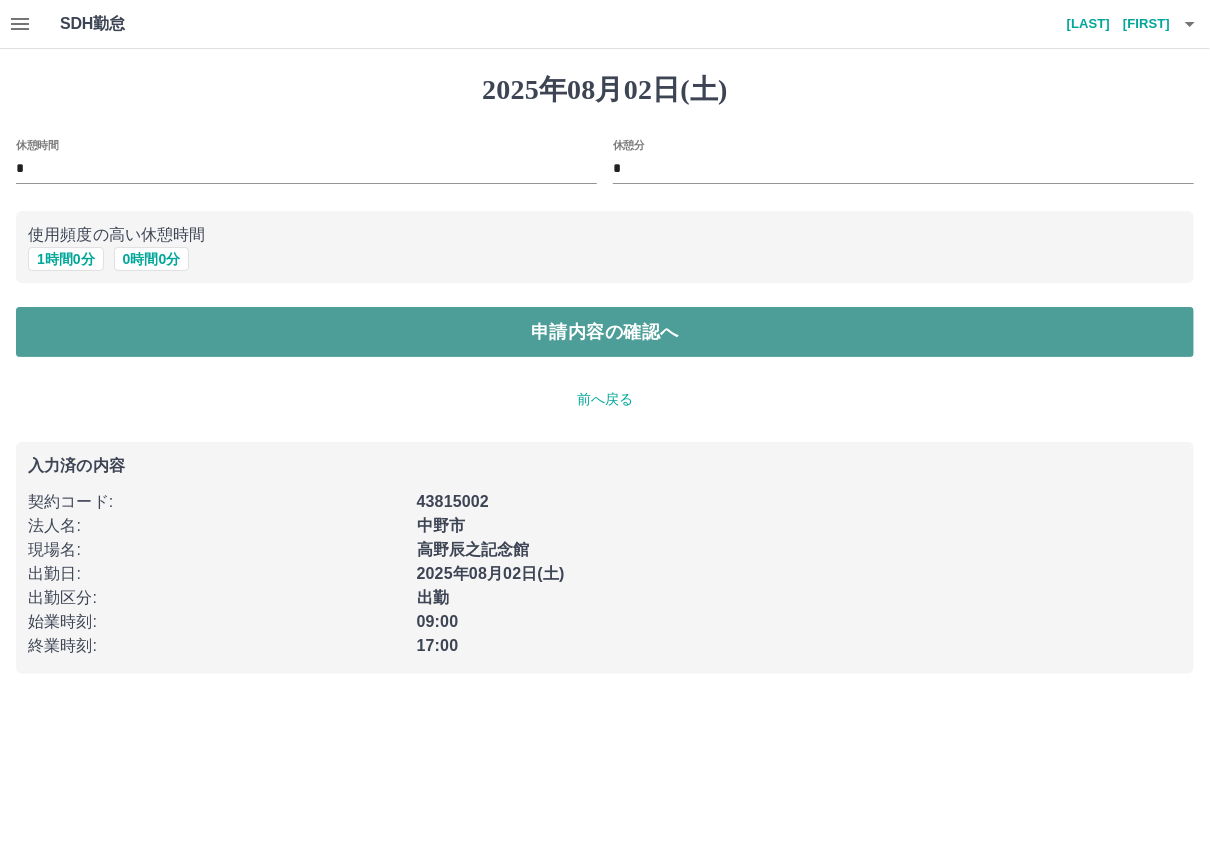 click on "申請内容の確認へ" at bounding box center (605, 332) 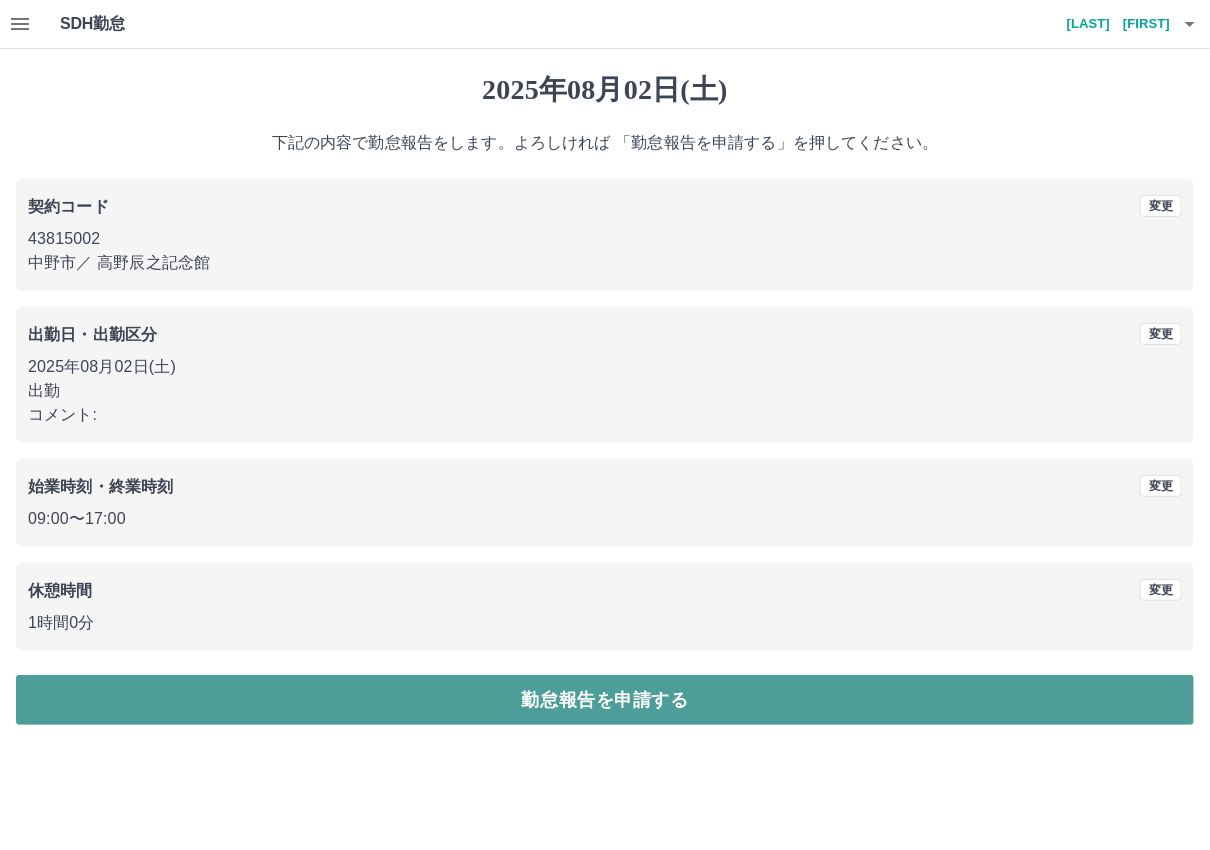 click on "勤怠報告を申請する" at bounding box center [605, 700] 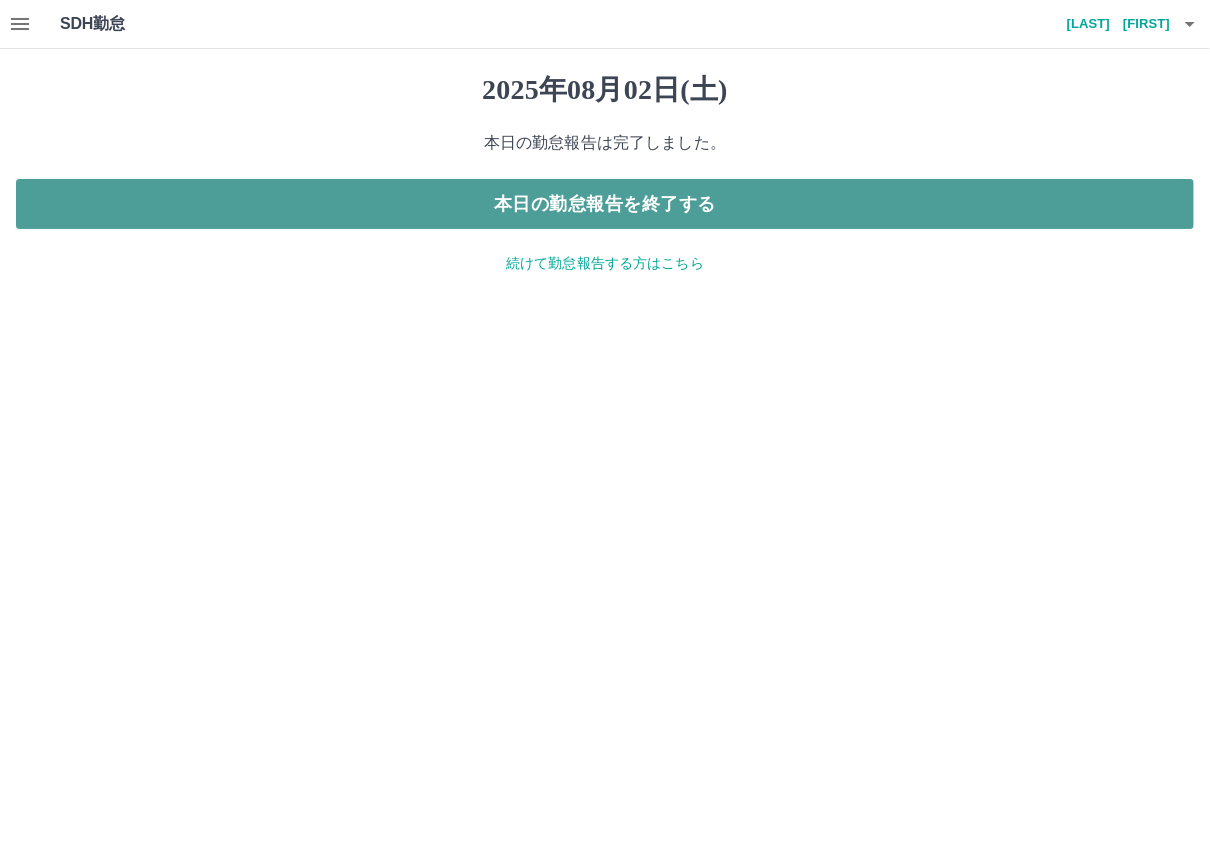 click on "本日の勤怠報告を終了する" at bounding box center (605, 204) 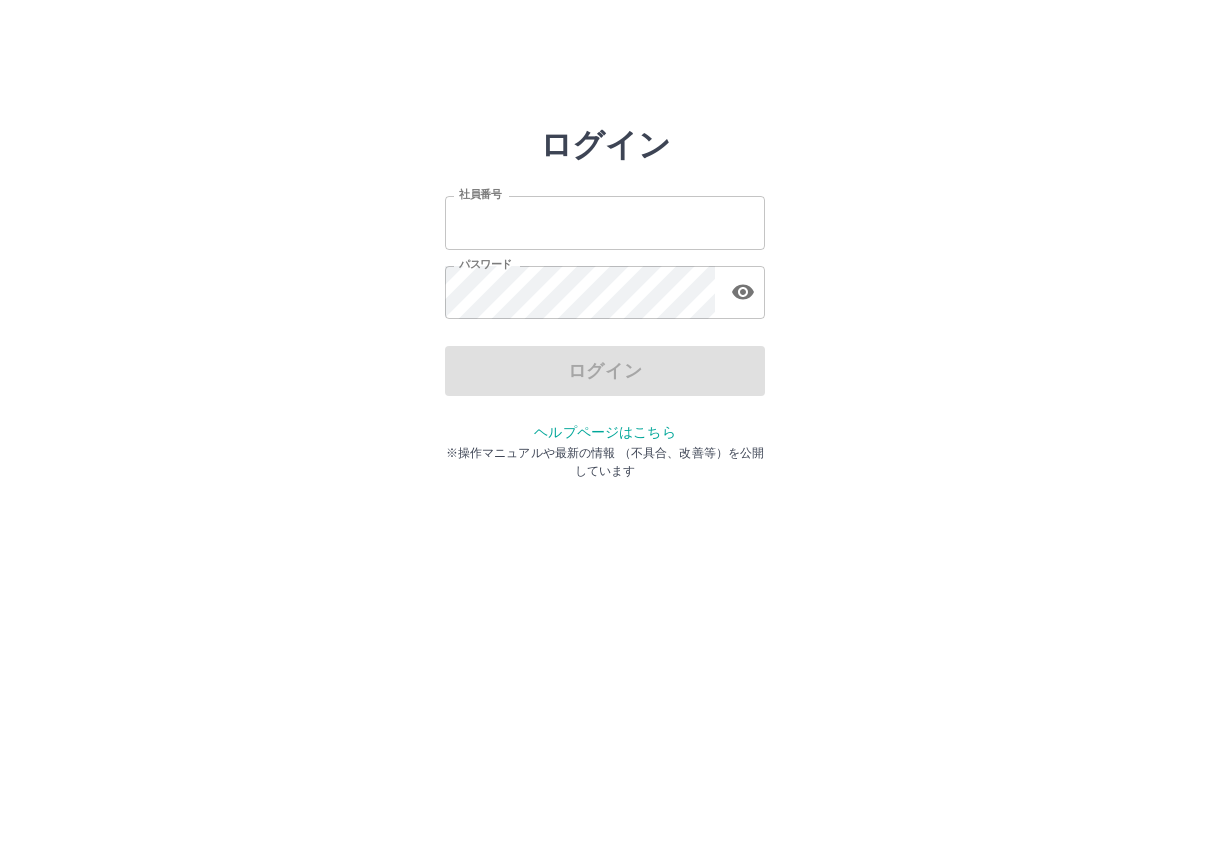 scroll, scrollTop: 0, scrollLeft: 0, axis: both 